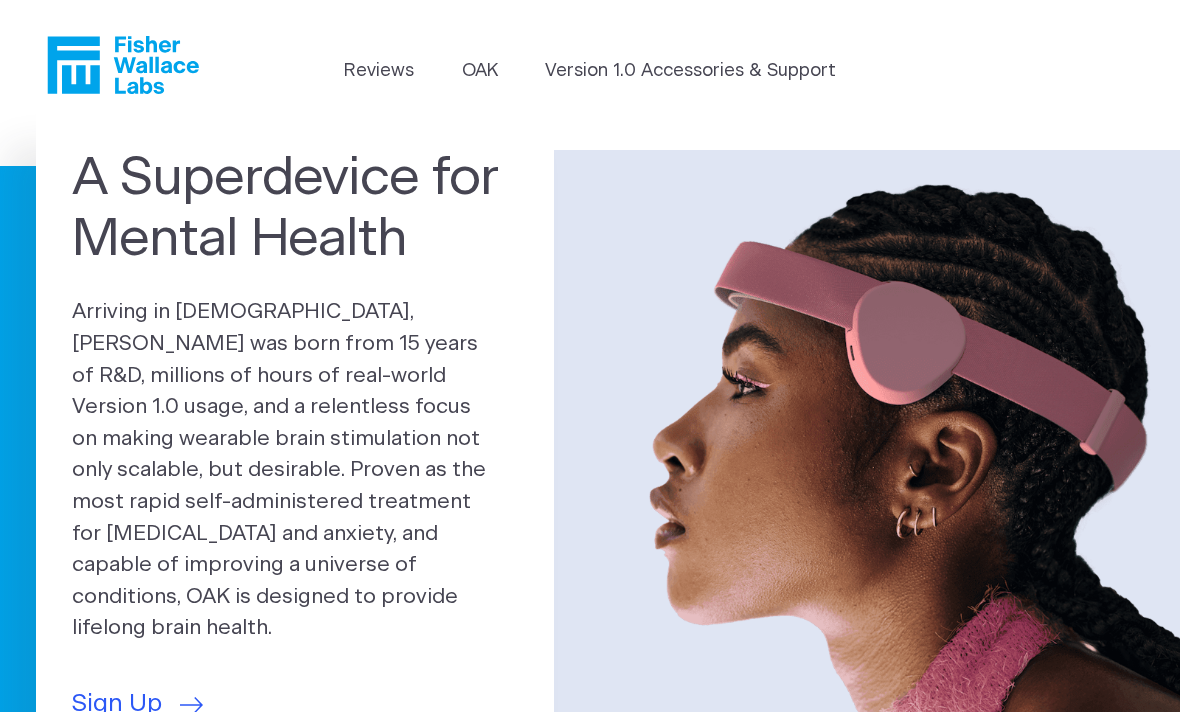 scroll, scrollTop: 0, scrollLeft: 0, axis: both 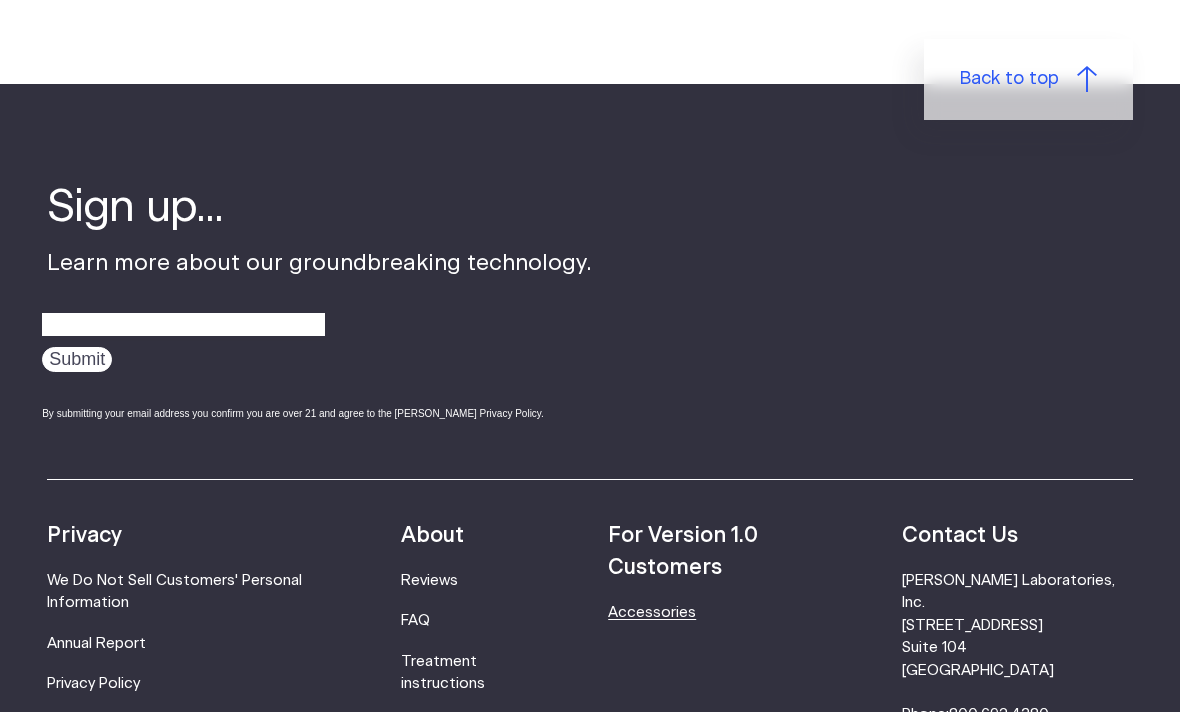 click on "Accessories" at bounding box center [652, 612] 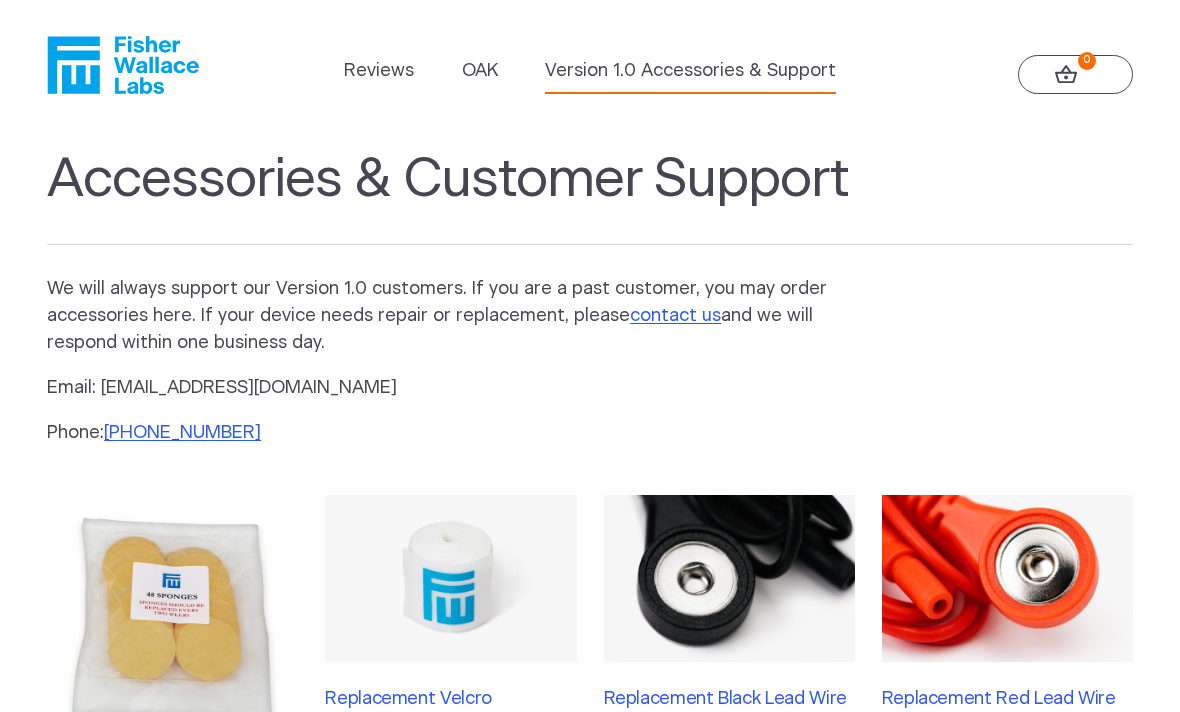 scroll, scrollTop: 0, scrollLeft: 0, axis: both 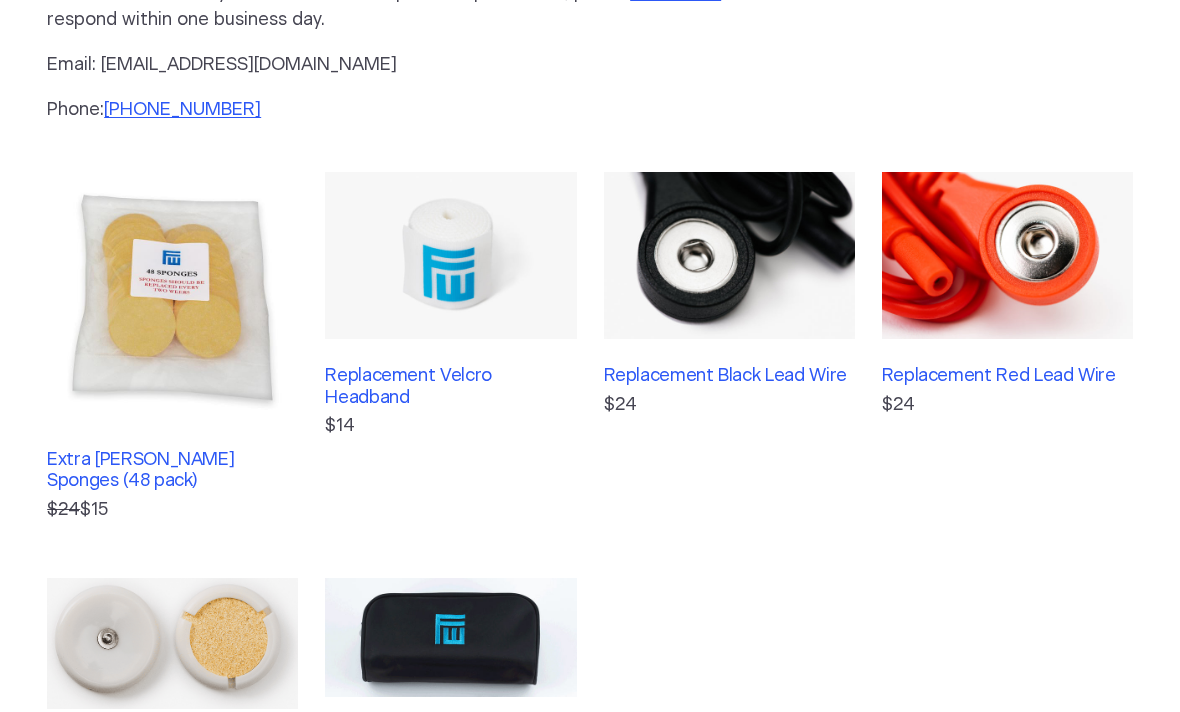 click at bounding box center (172, 298) 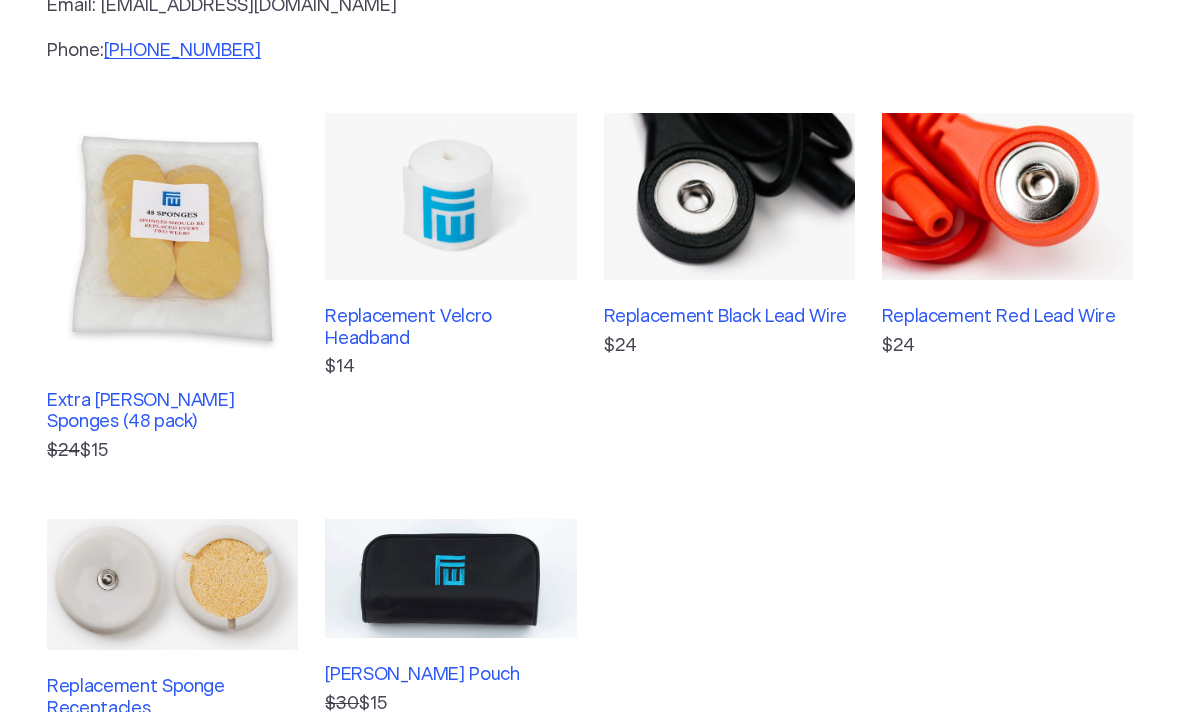 click at bounding box center [172, 584] 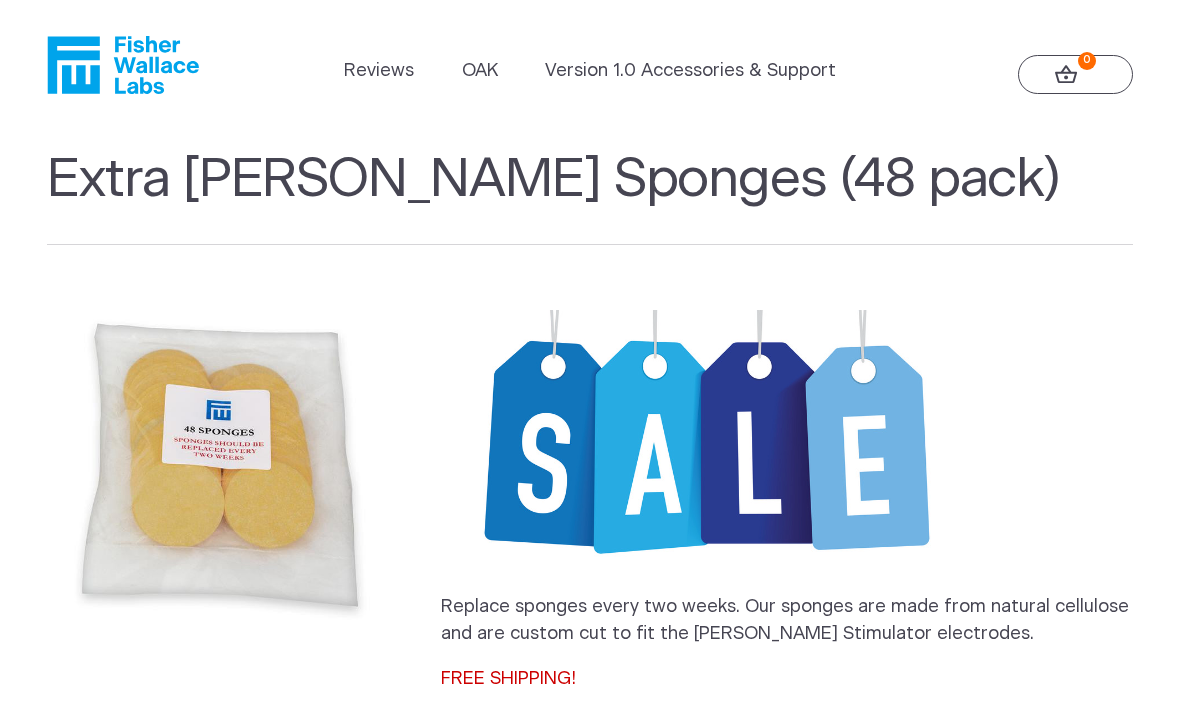 scroll, scrollTop: 0, scrollLeft: 0, axis: both 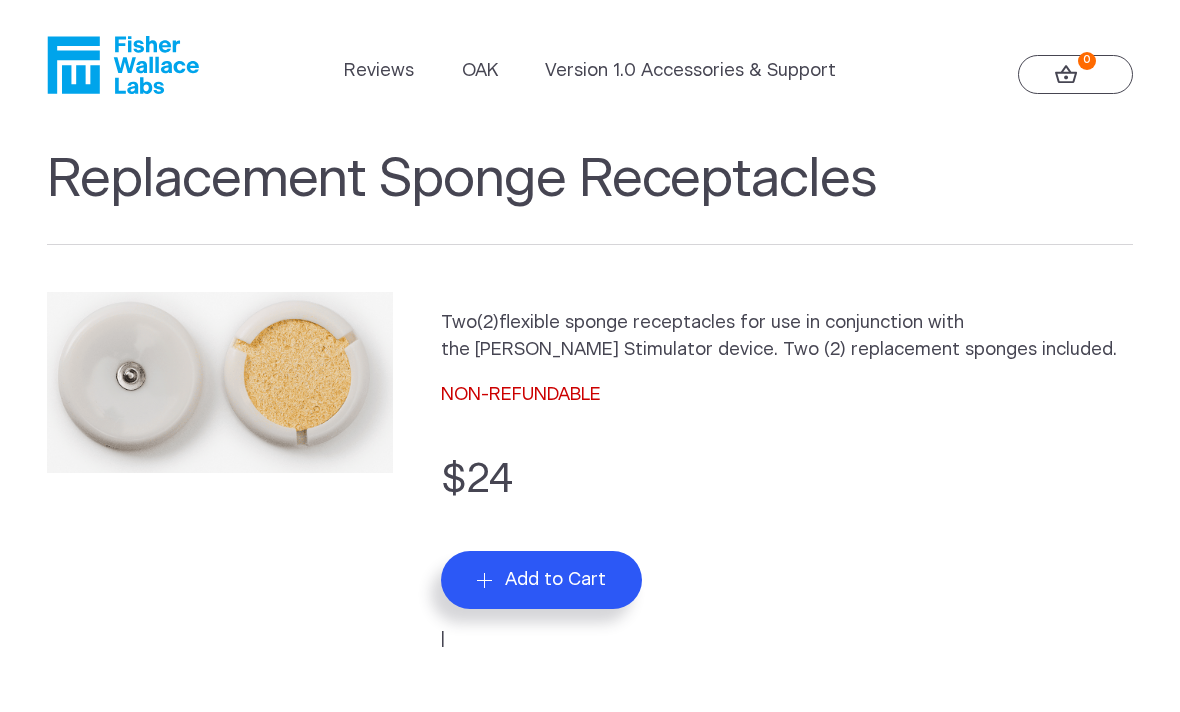 click on "Add to Cart" at bounding box center [555, 580] 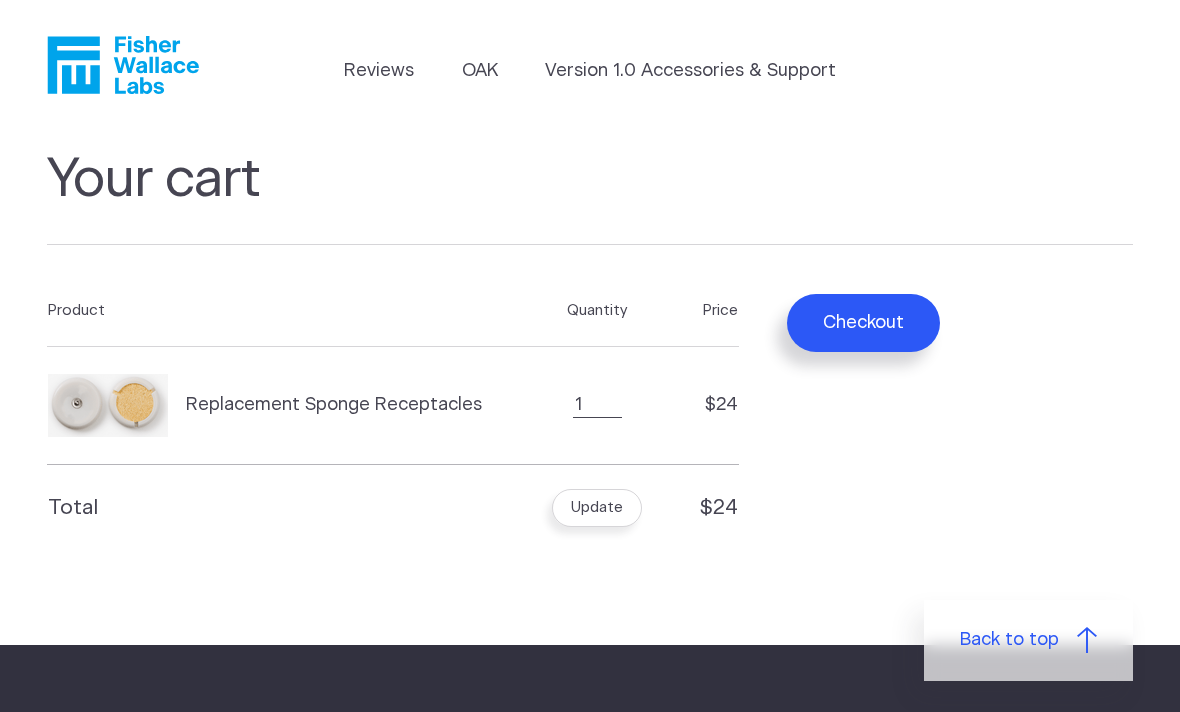 scroll, scrollTop: 0, scrollLeft: 0, axis: both 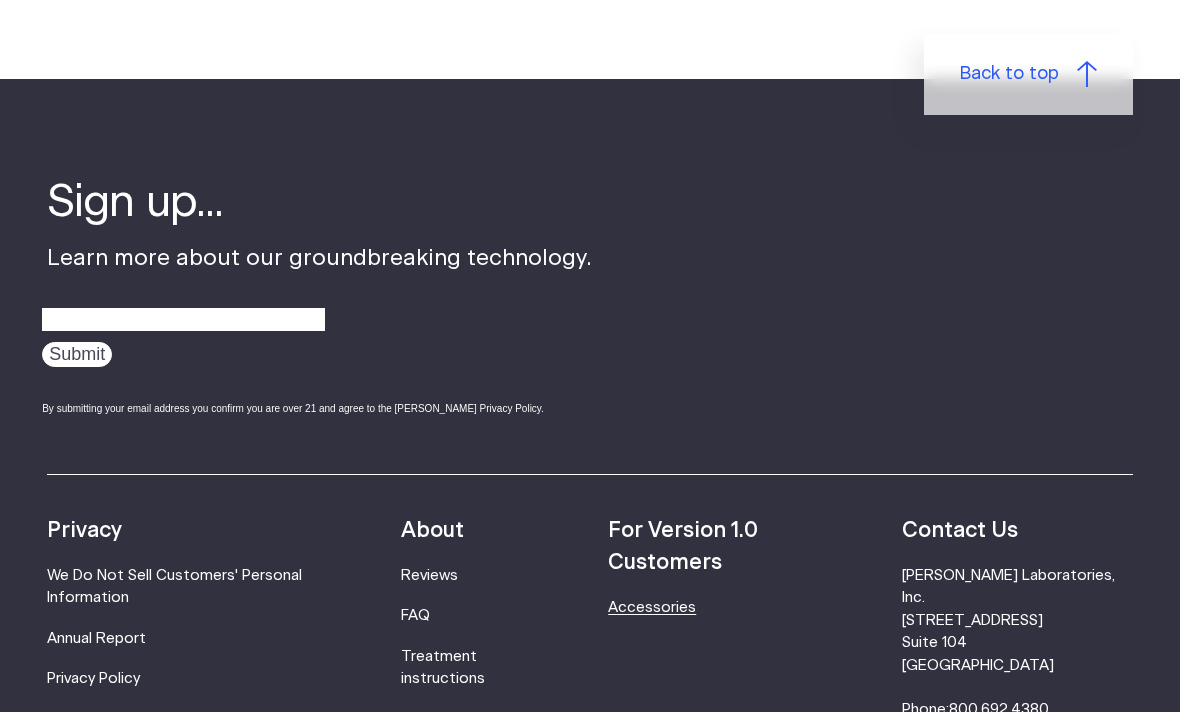 click on "Accessories" at bounding box center [652, 607] 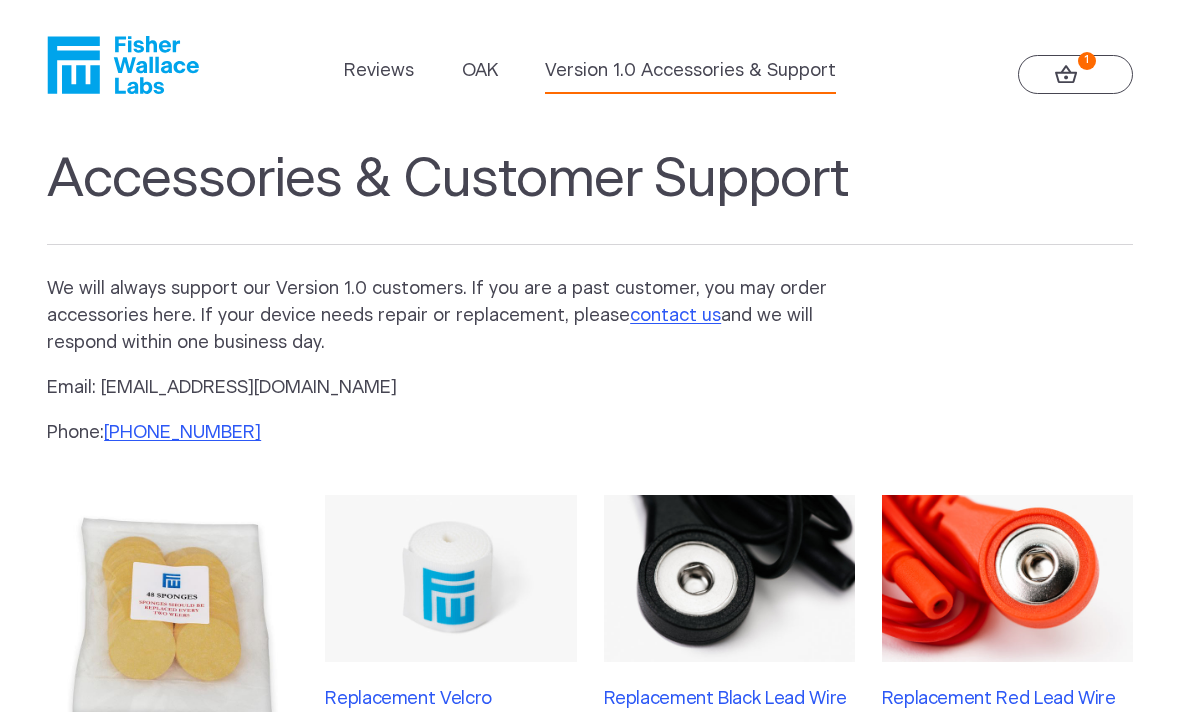 scroll, scrollTop: 0, scrollLeft: 0, axis: both 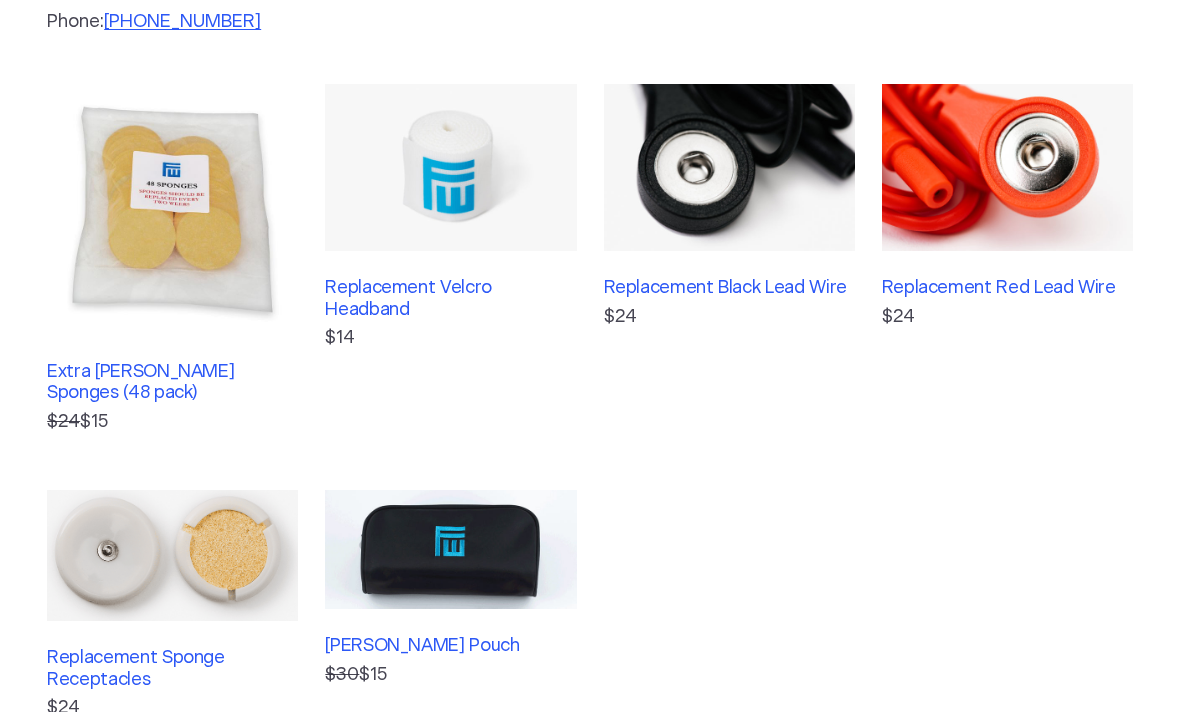 click at bounding box center [729, 167] 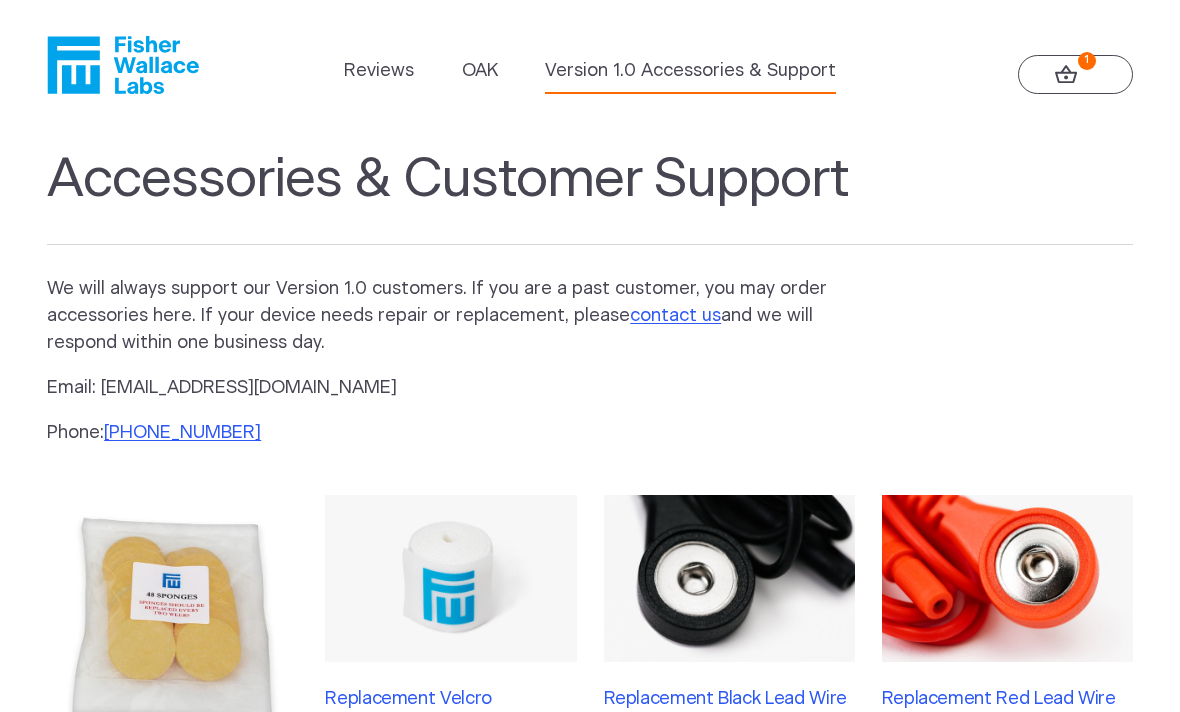 scroll, scrollTop: 471, scrollLeft: 0, axis: vertical 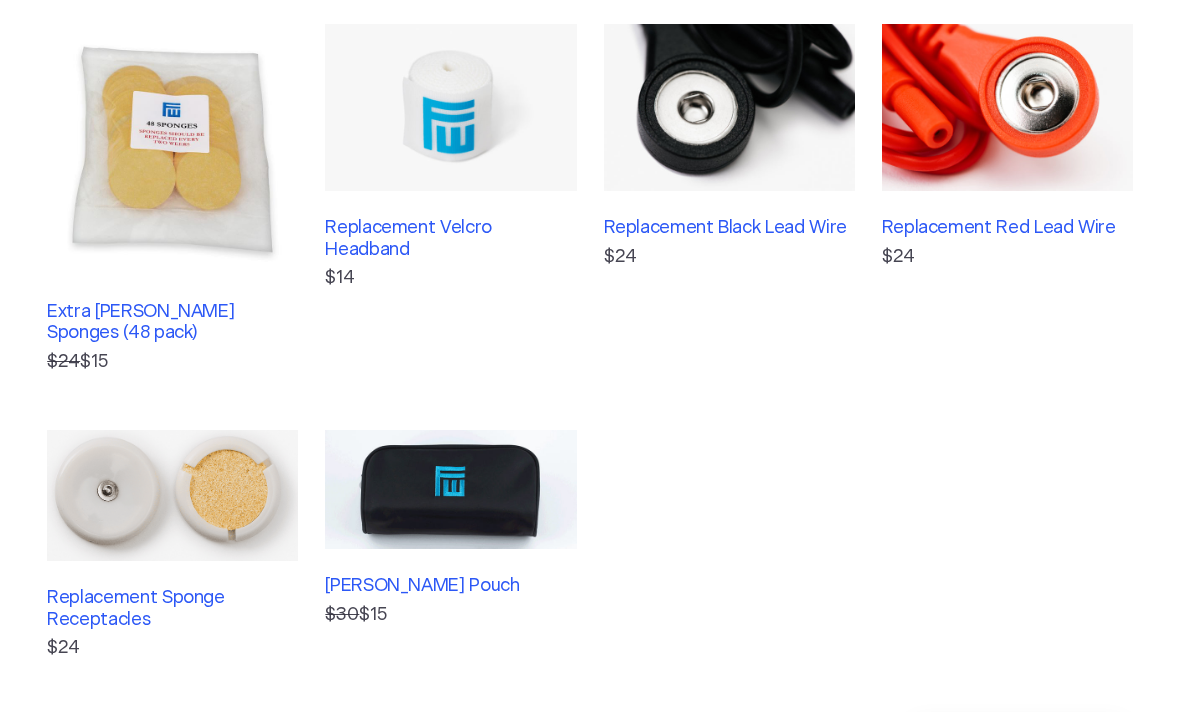 click at bounding box center [1007, 107] 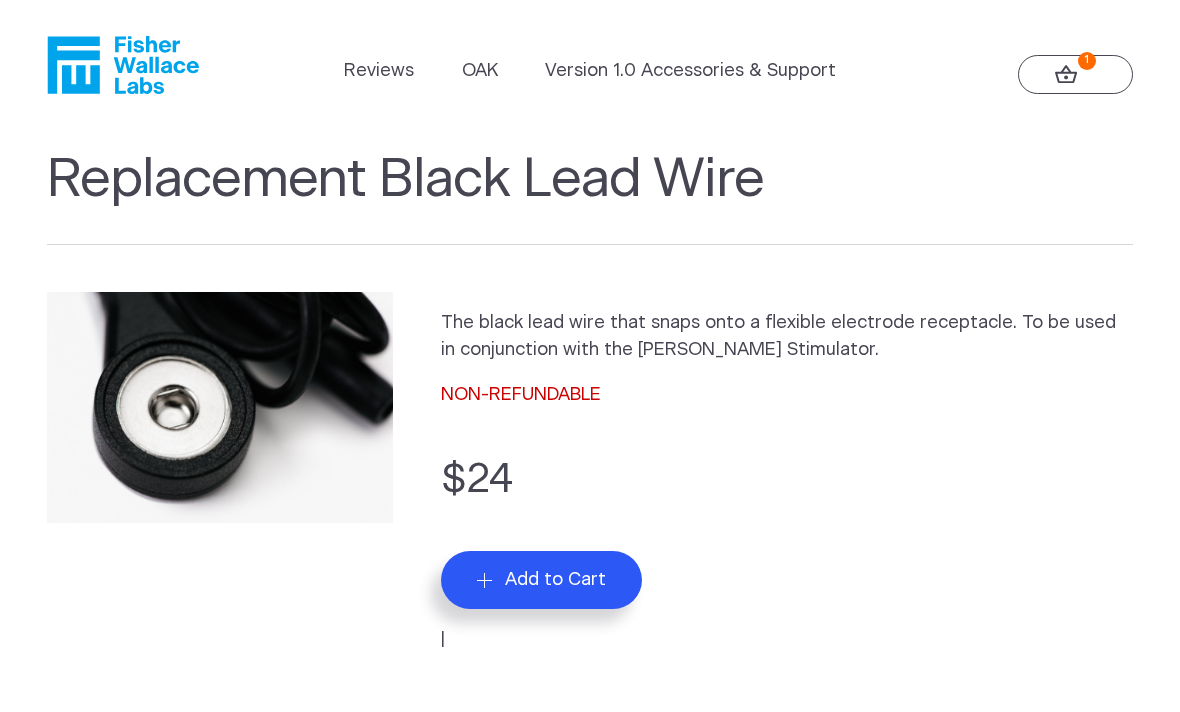 scroll, scrollTop: 1, scrollLeft: 0, axis: vertical 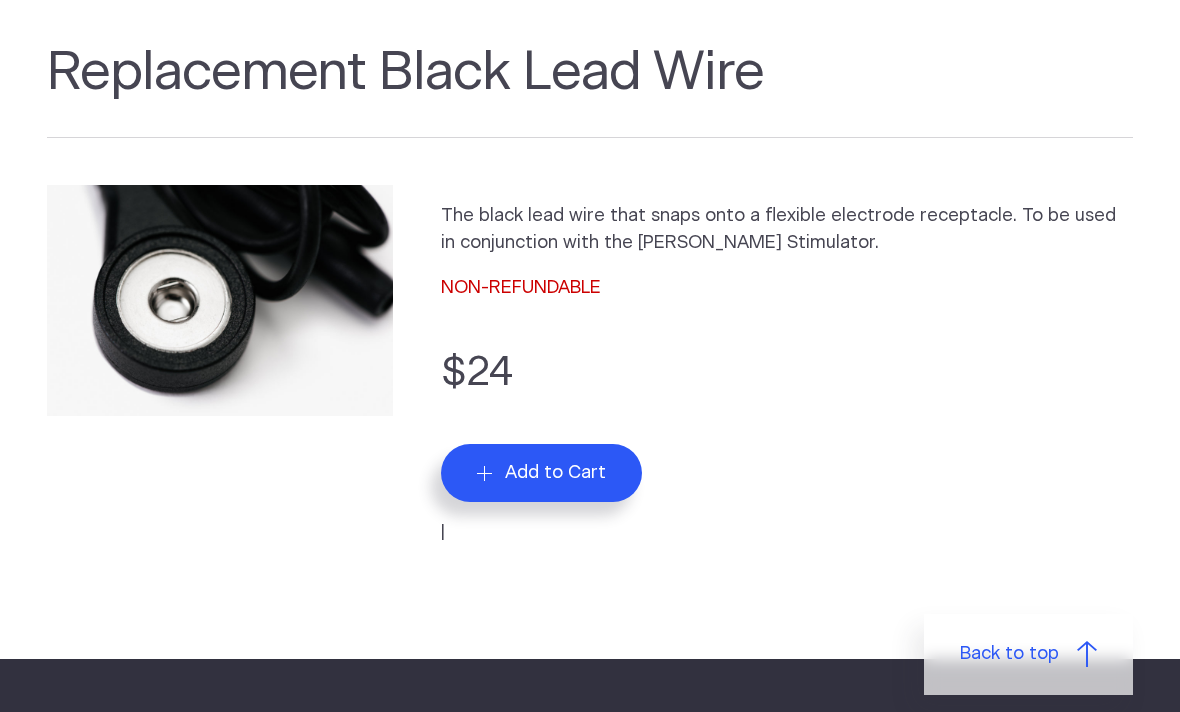 click at bounding box center (220, 300) 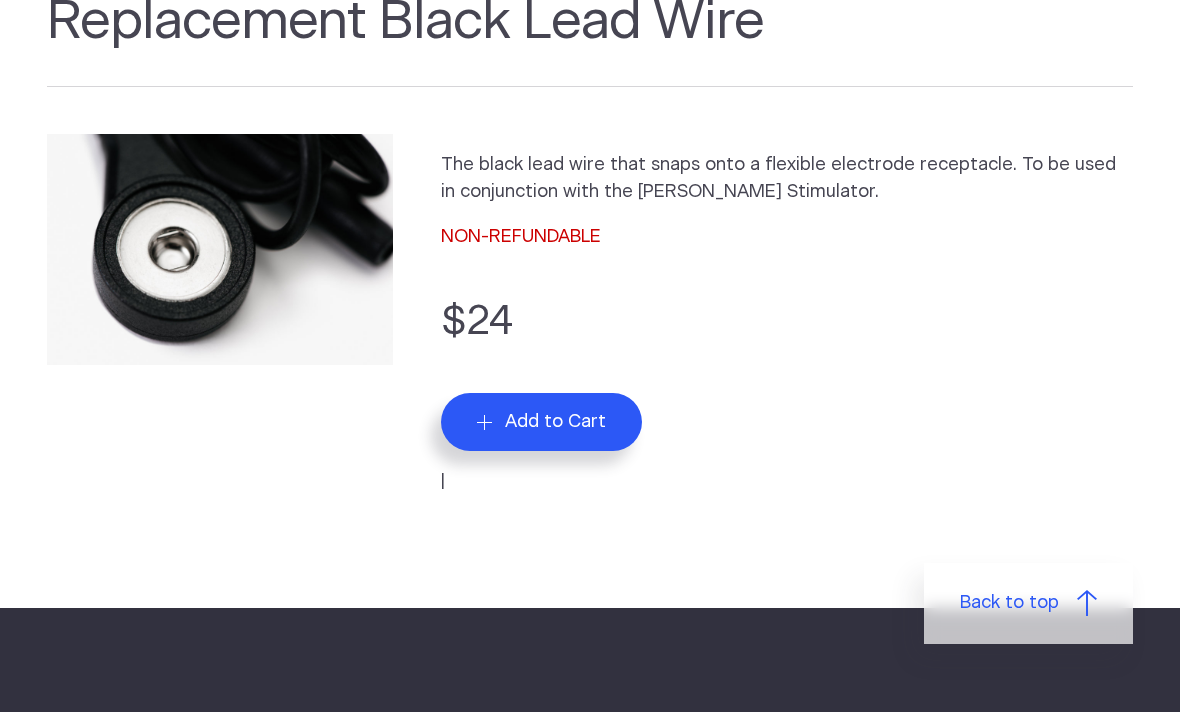 scroll, scrollTop: 158, scrollLeft: 0, axis: vertical 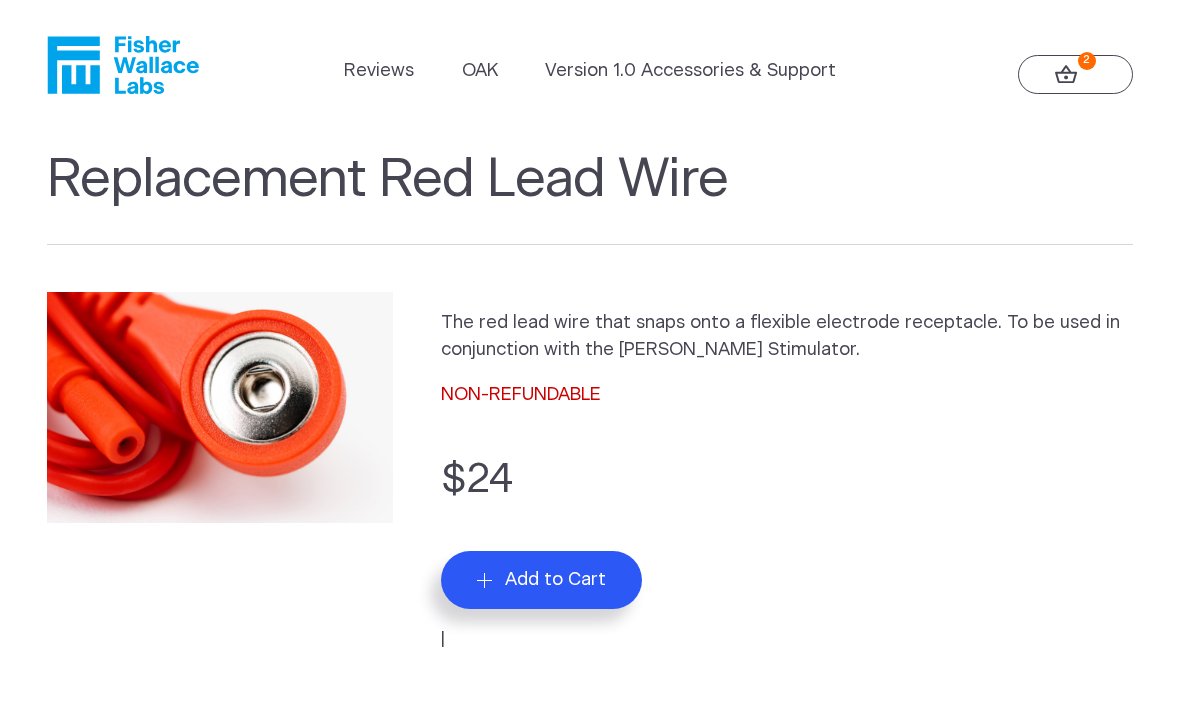 click on "Add to Cart" at bounding box center (555, 580) 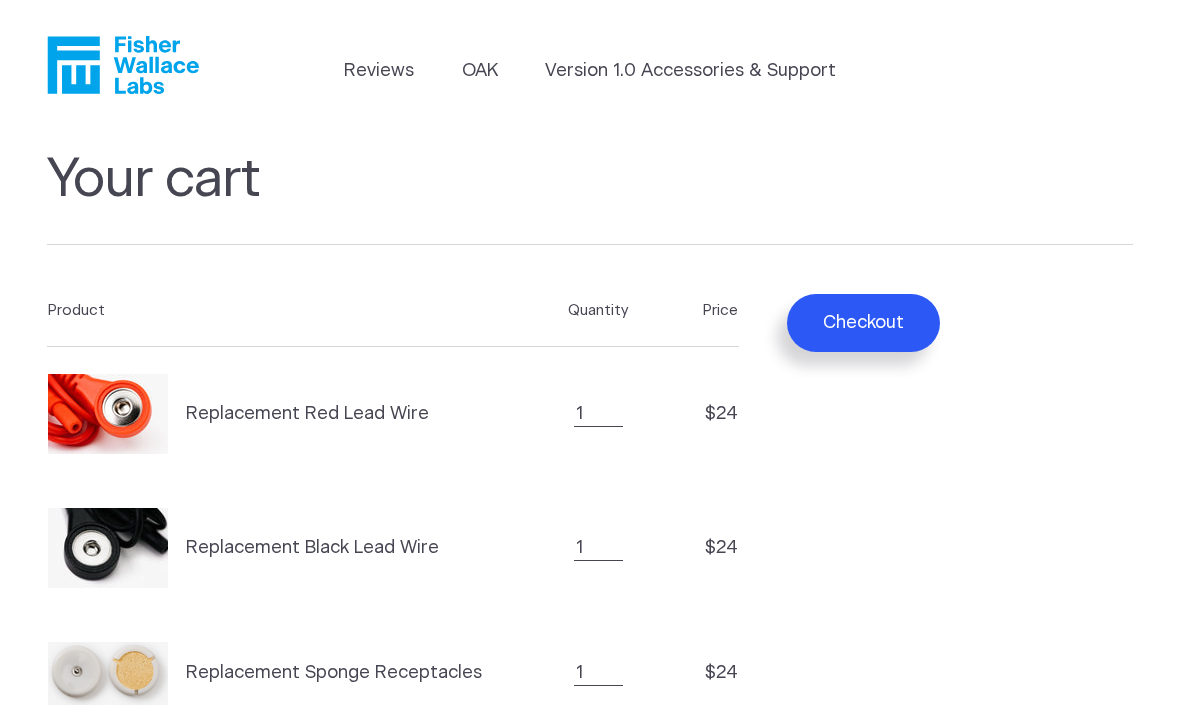 scroll, scrollTop: 0, scrollLeft: 0, axis: both 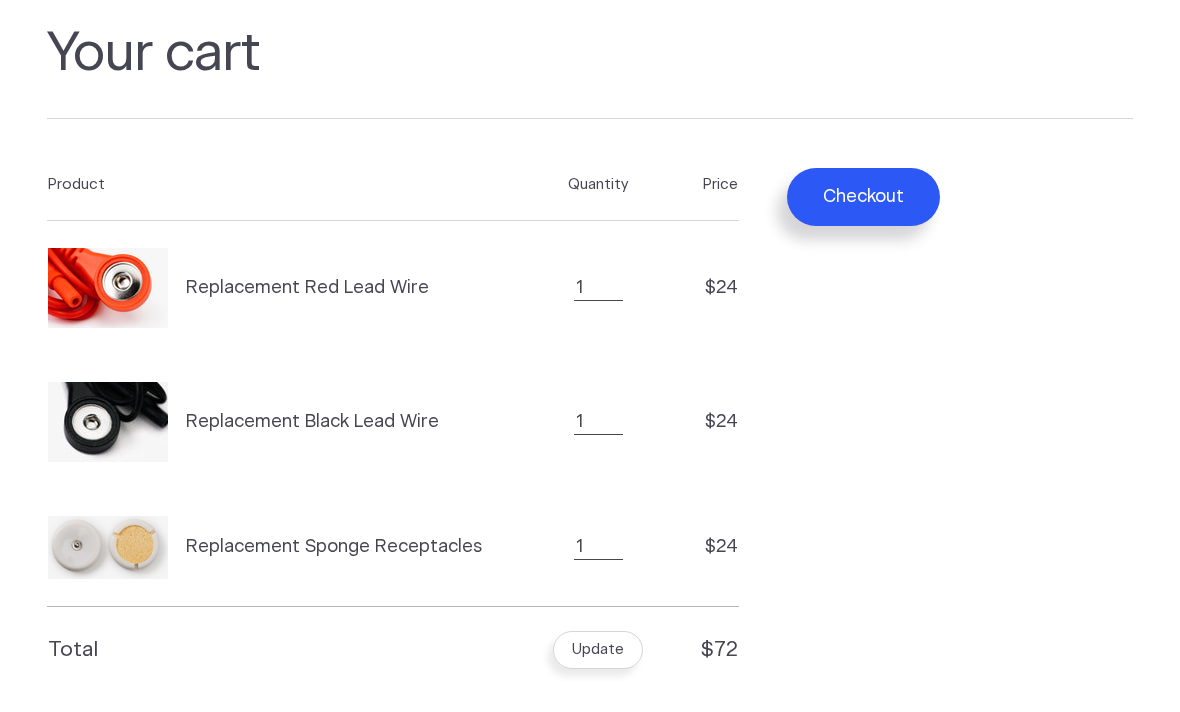 click on "Checkout" at bounding box center (863, 197) 